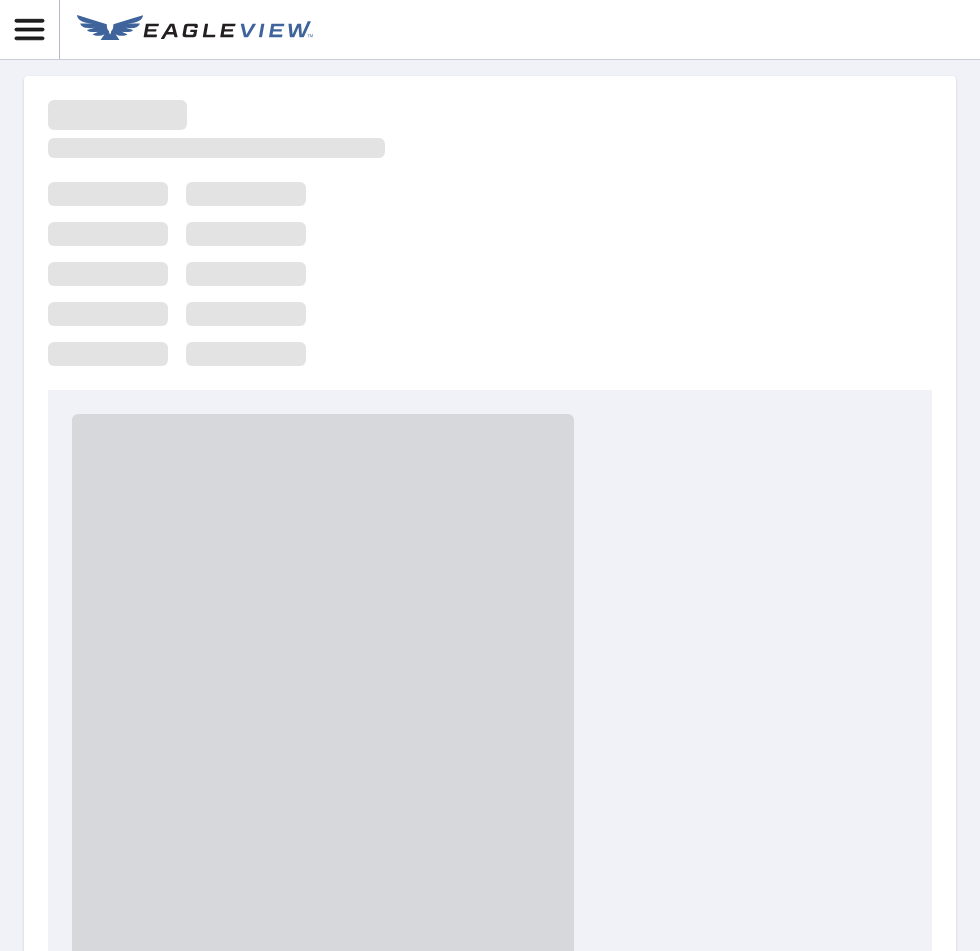 scroll, scrollTop: 0, scrollLeft: 0, axis: both 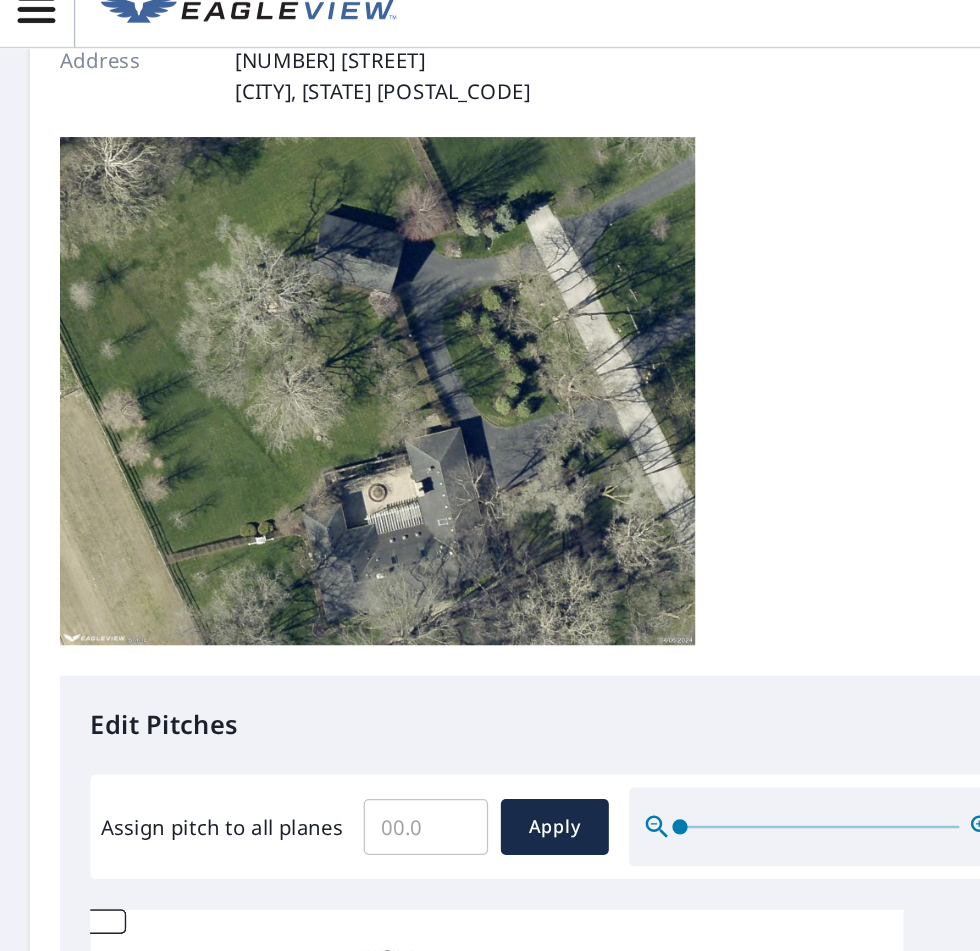 click on "Assign pitch to all planes" at bounding box center [336, 673] 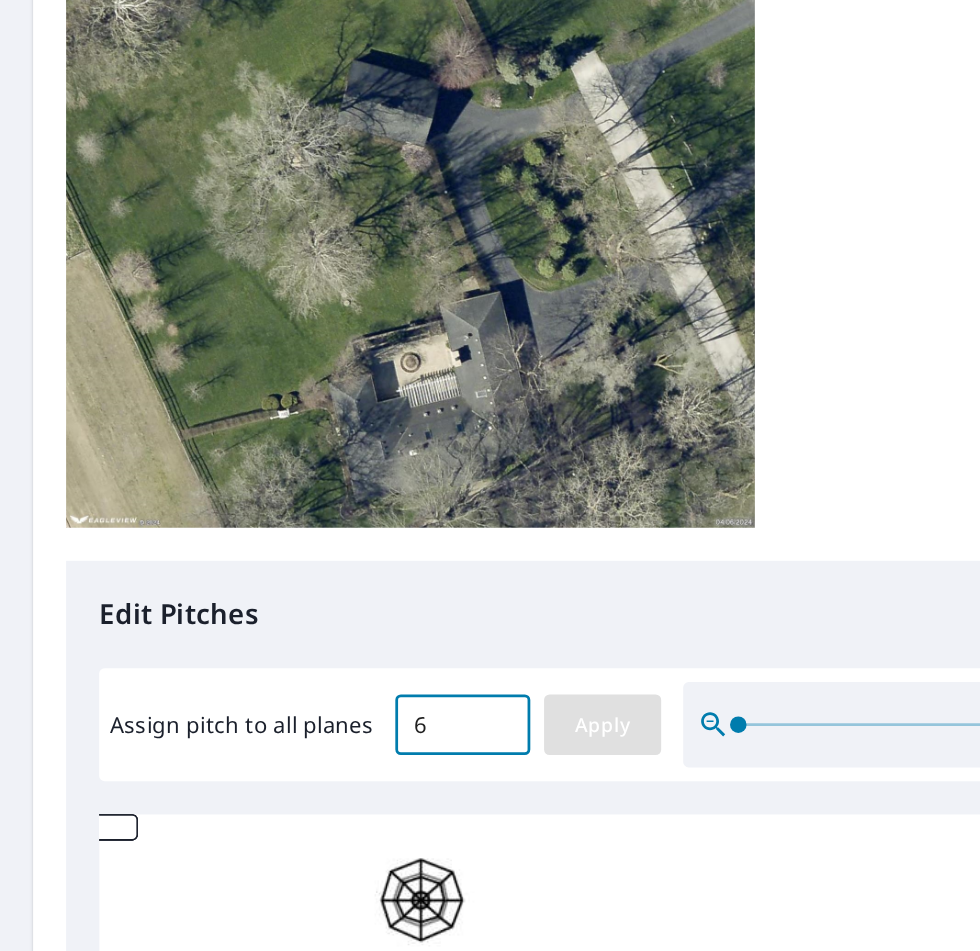 type on "6" 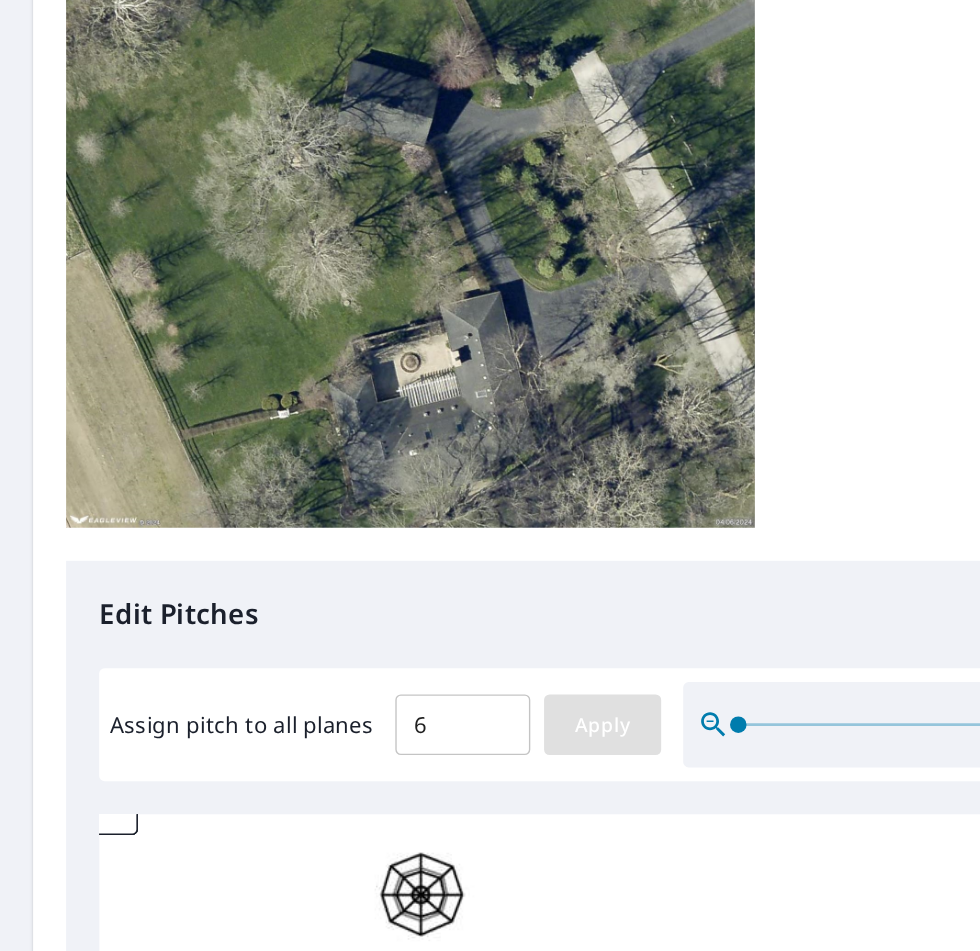 scroll, scrollTop: 0, scrollLeft: 0, axis: both 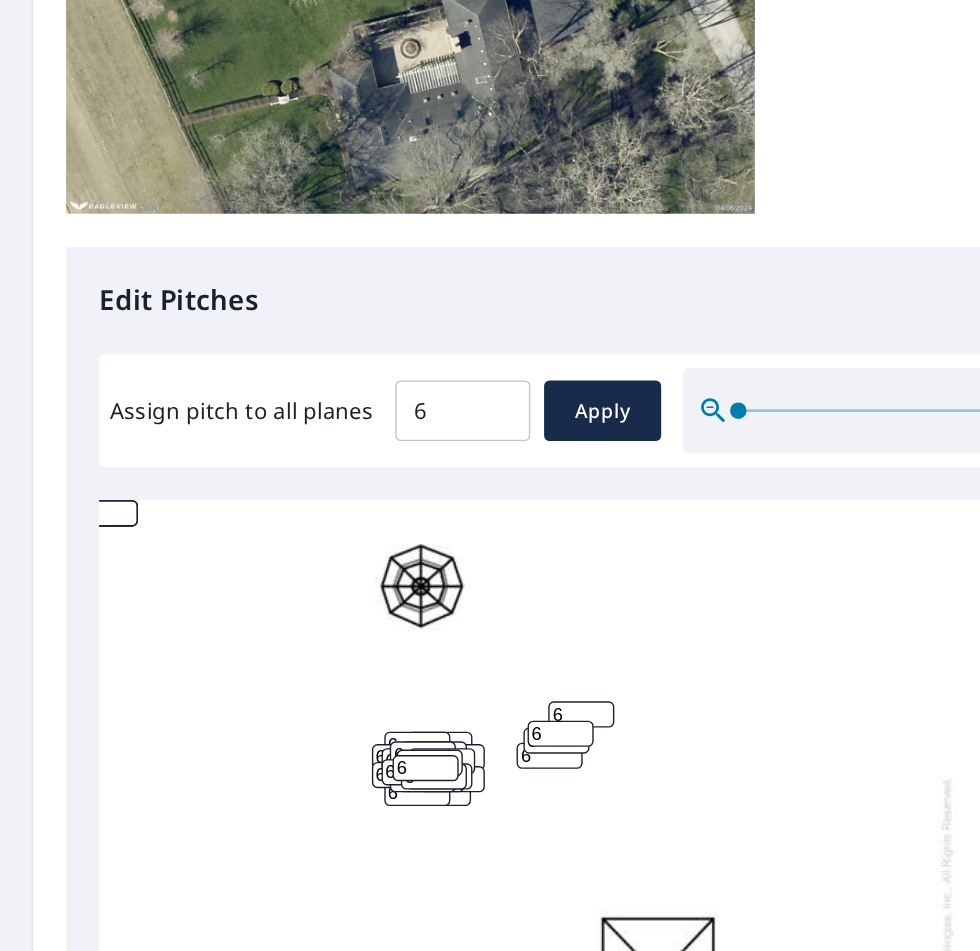 click on "6" at bounding box center (431, 962) 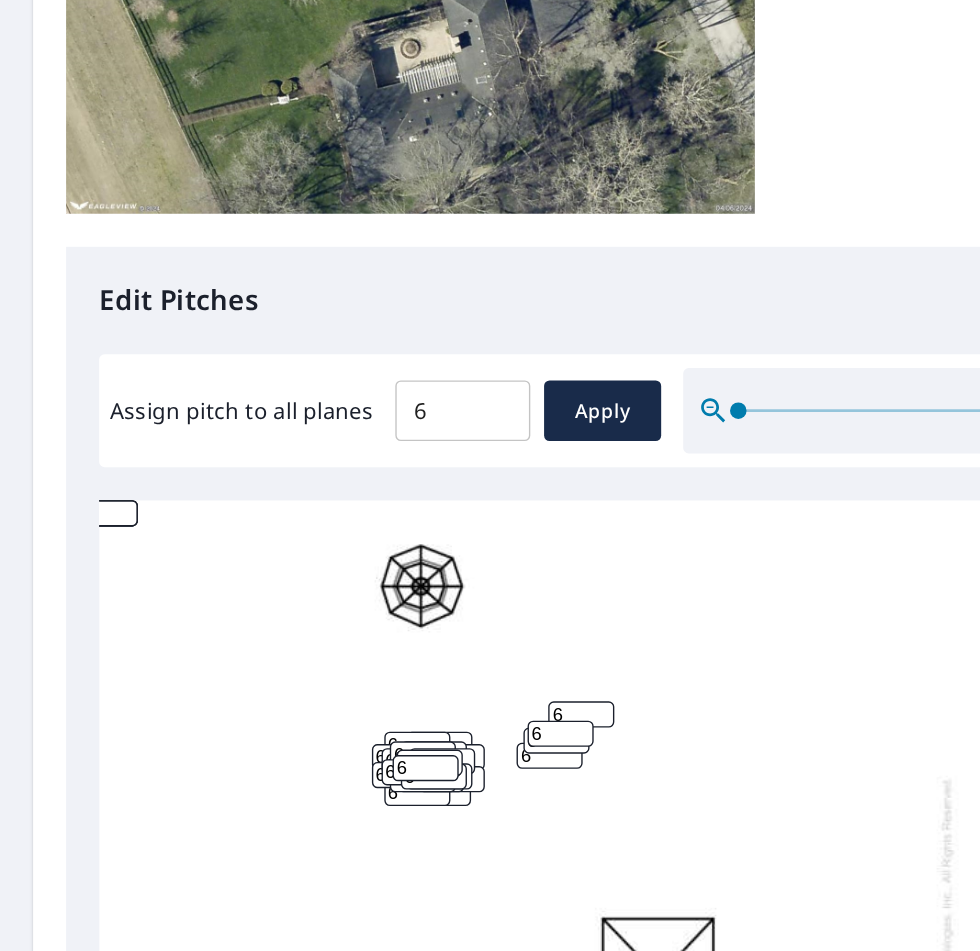 scroll, scrollTop: 56, scrollLeft: 0, axis: vertical 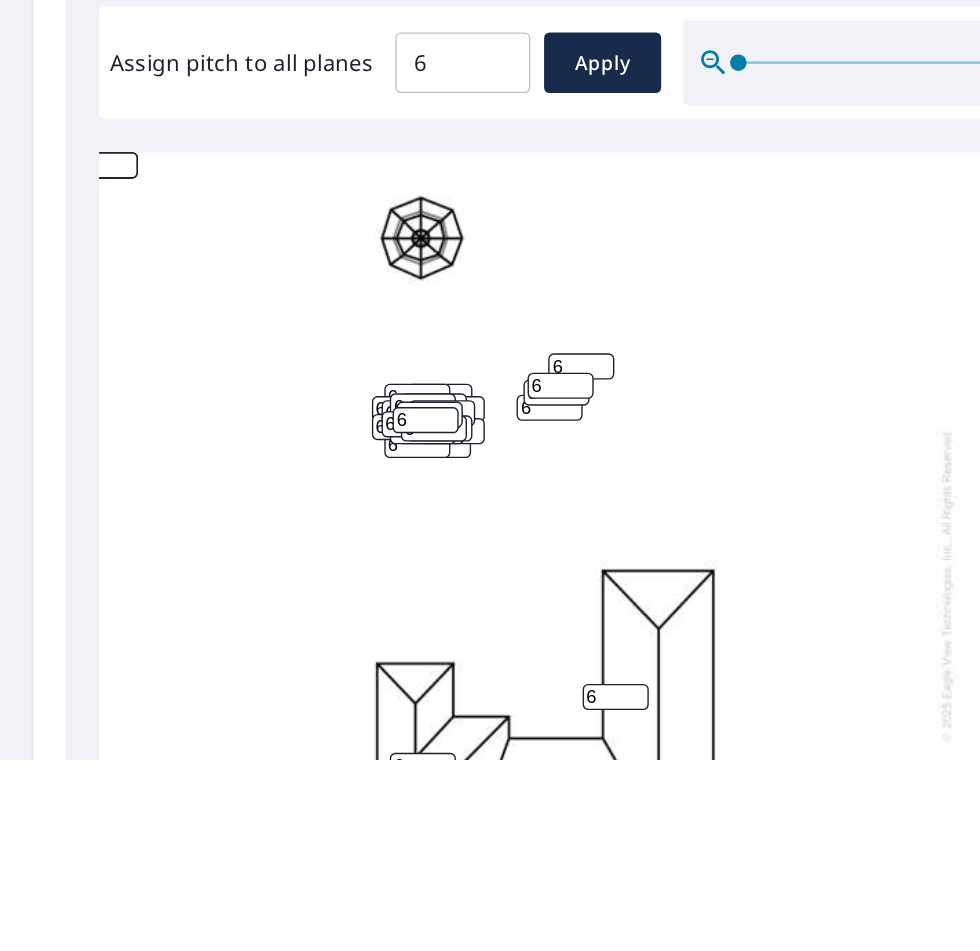 type on "5" 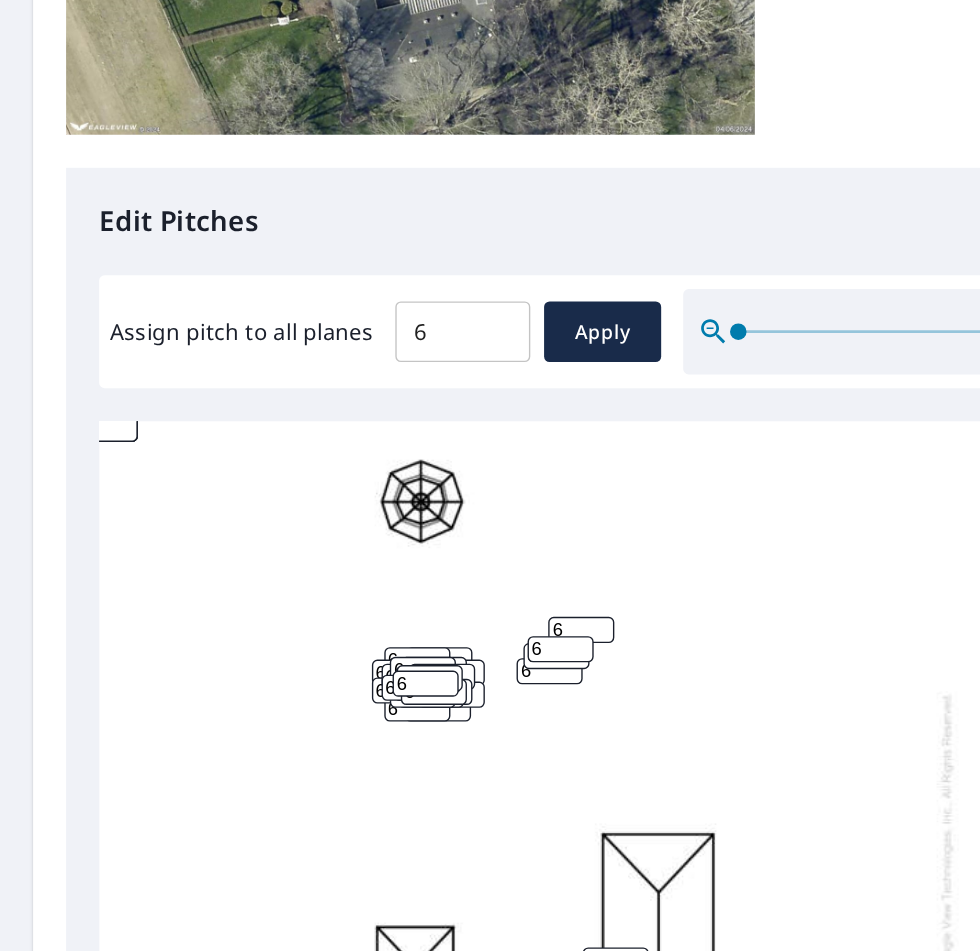 scroll, scrollTop: 576, scrollLeft: 0, axis: vertical 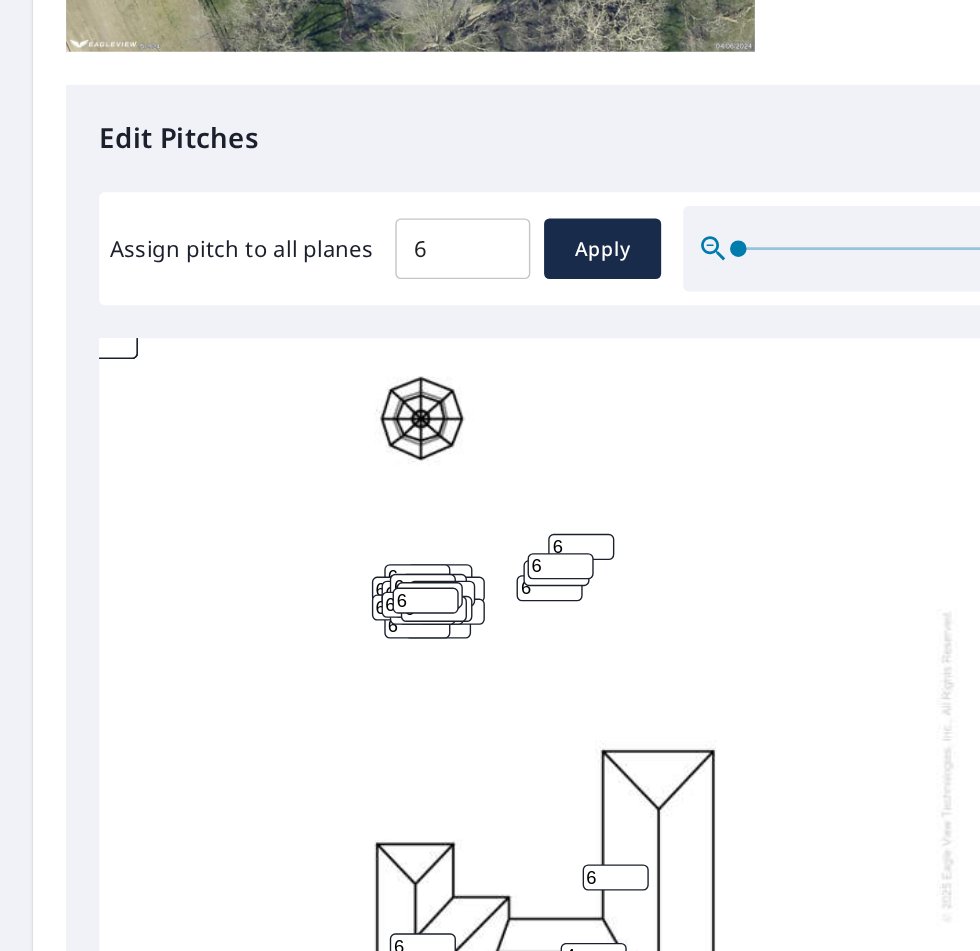 type on "4" 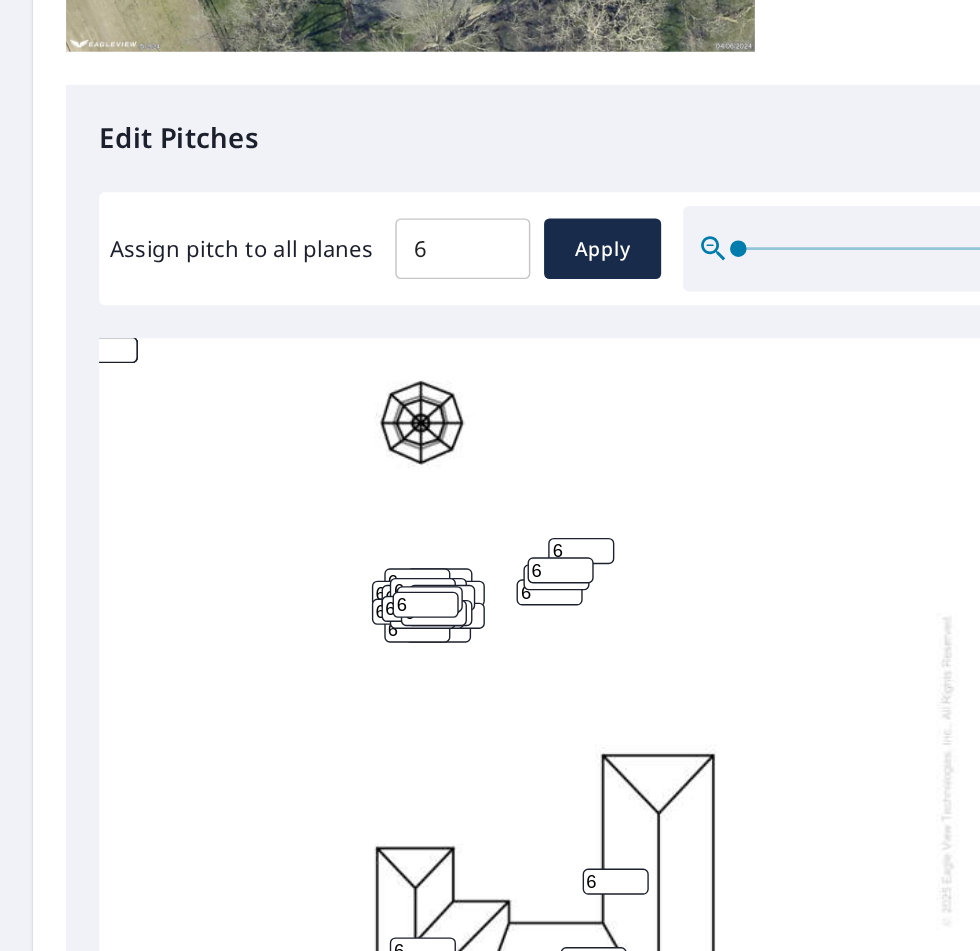 scroll, scrollTop: 2, scrollLeft: 0, axis: vertical 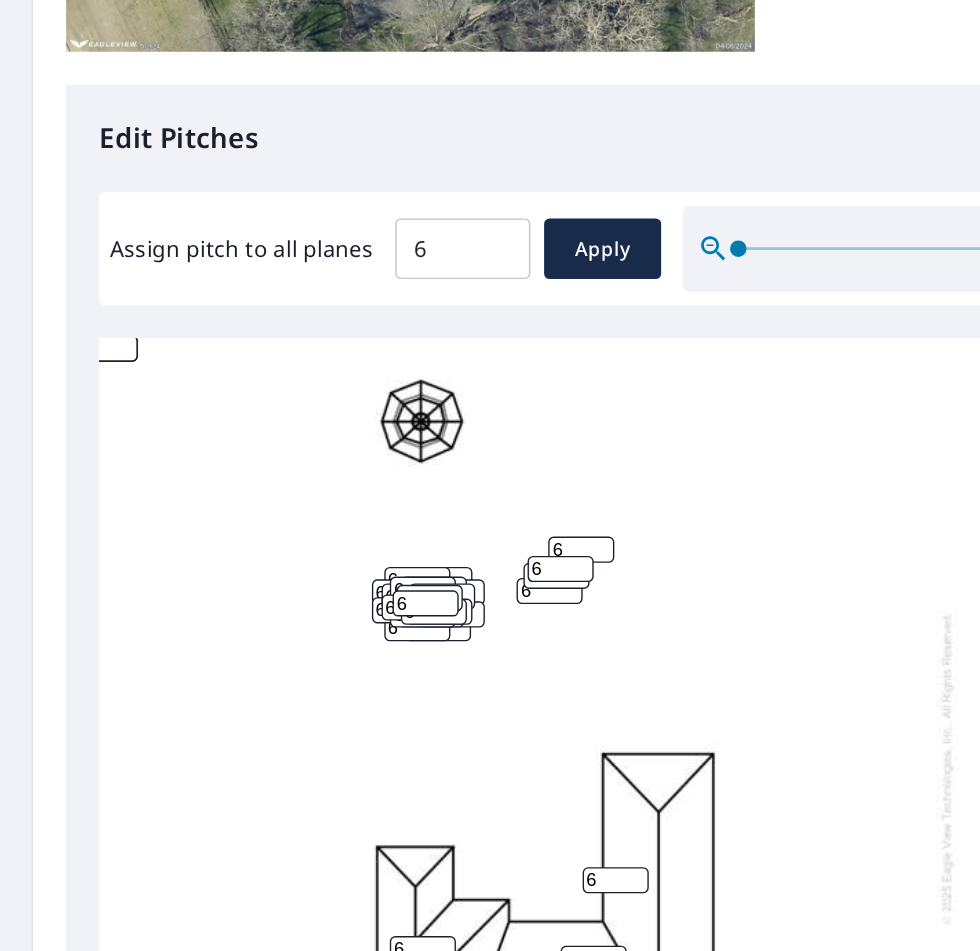 click on "6 6 4 6 6 6 6 6 6 6 6 6 6 6 6 6 6 6 6 6 6 6 6 6 6 6 6 6 6 6 6 6 6 6 6 6 6 6 6 6 6 6 6 6" at bounding box center (392, 762) 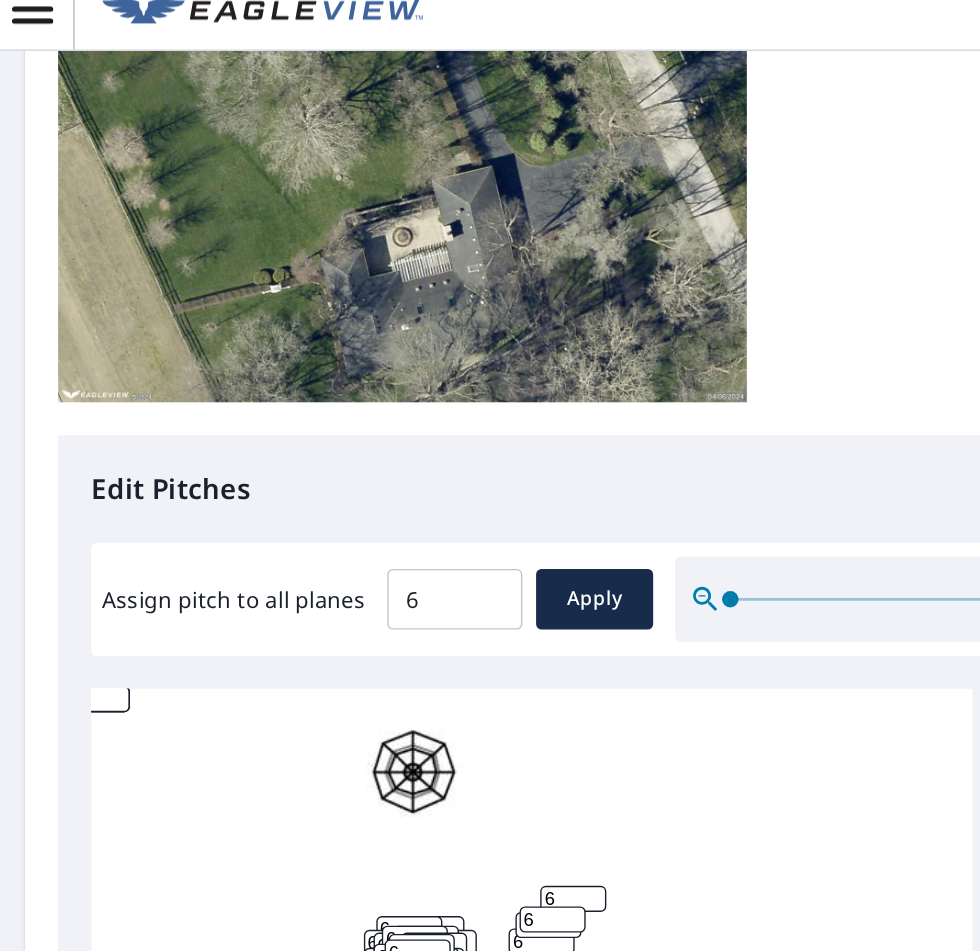 scroll, scrollTop: 0, scrollLeft: 0, axis: both 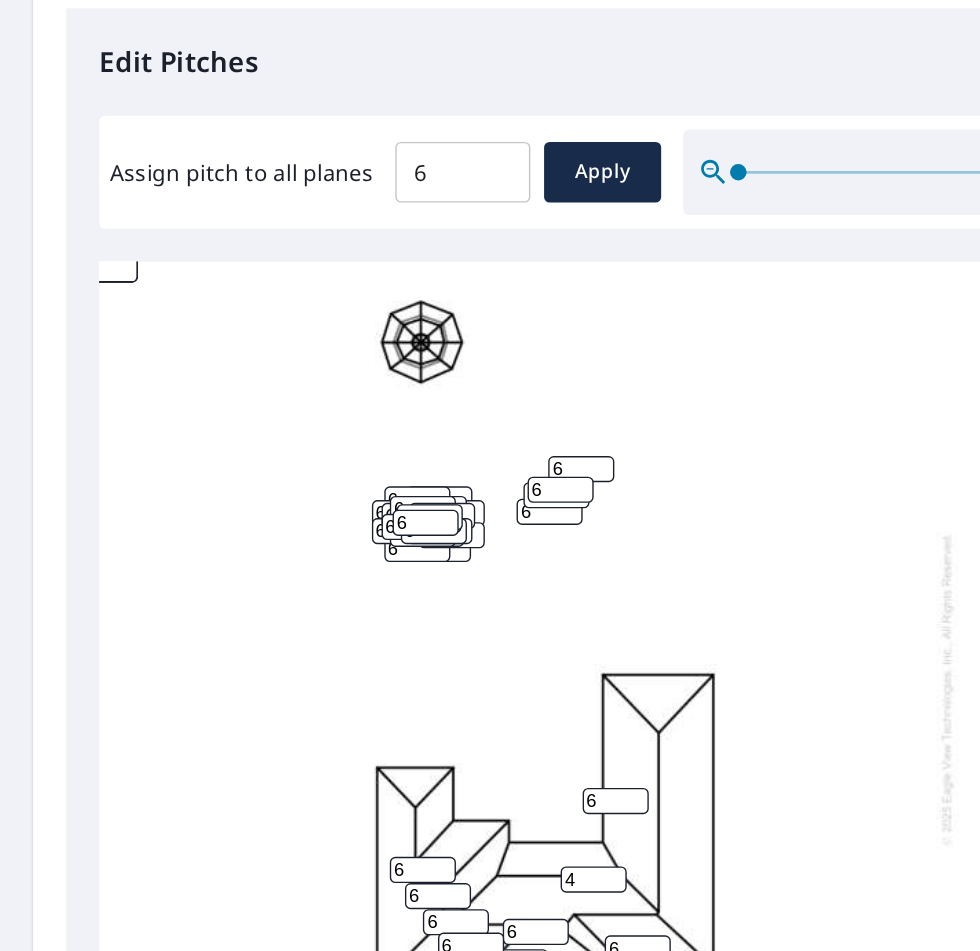 click on "Save report" at bounding box center (105, 1217) 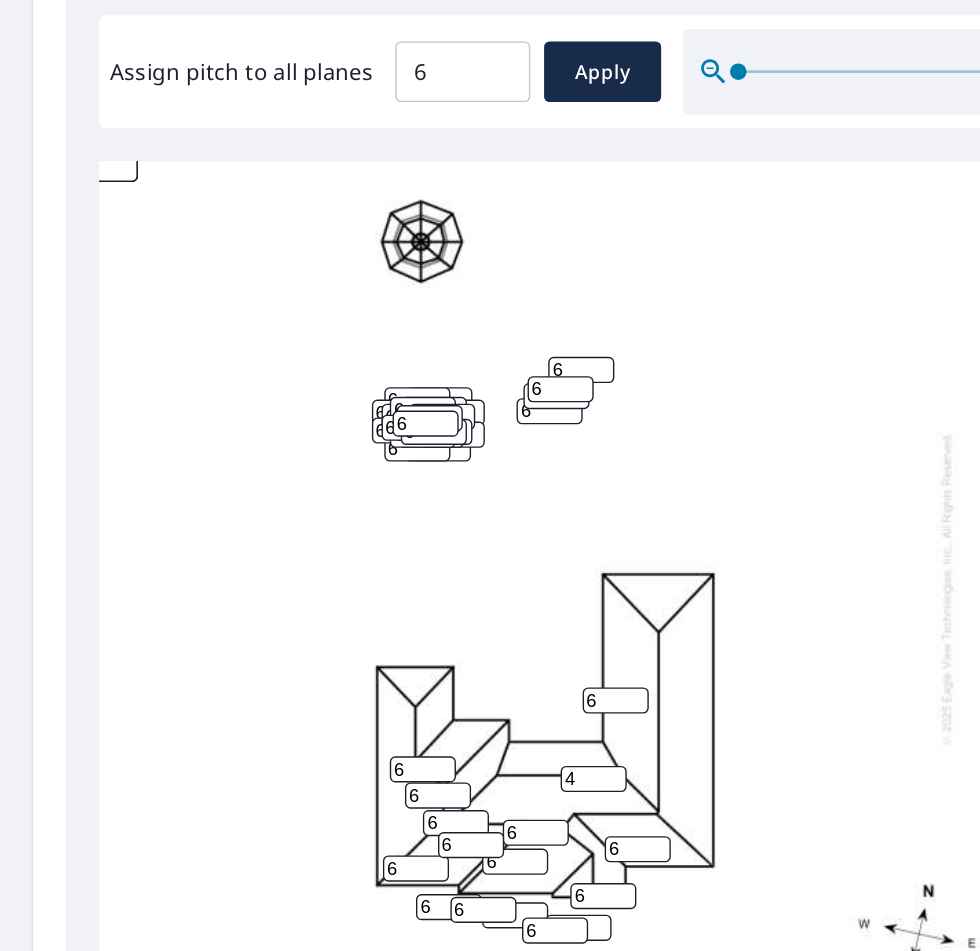 scroll, scrollTop: 576, scrollLeft: 0, axis: vertical 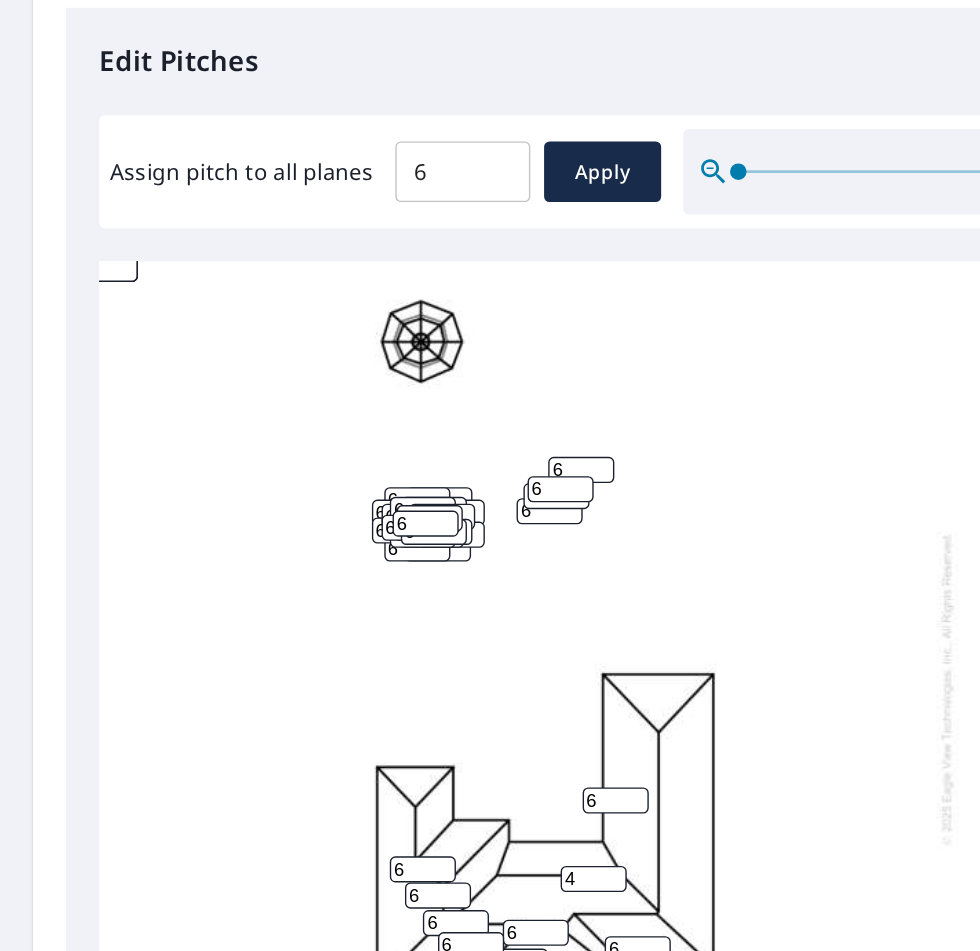 click on "6 6 4 6 6 6 6 6 6 6 6 6 6 6 6 6 6 6 6 6 6 6 6 6 6 6 6 6 6 6 6 6 6 6 6 6 6 6 6 6 6 6 6 6" at bounding box center [392, 760] 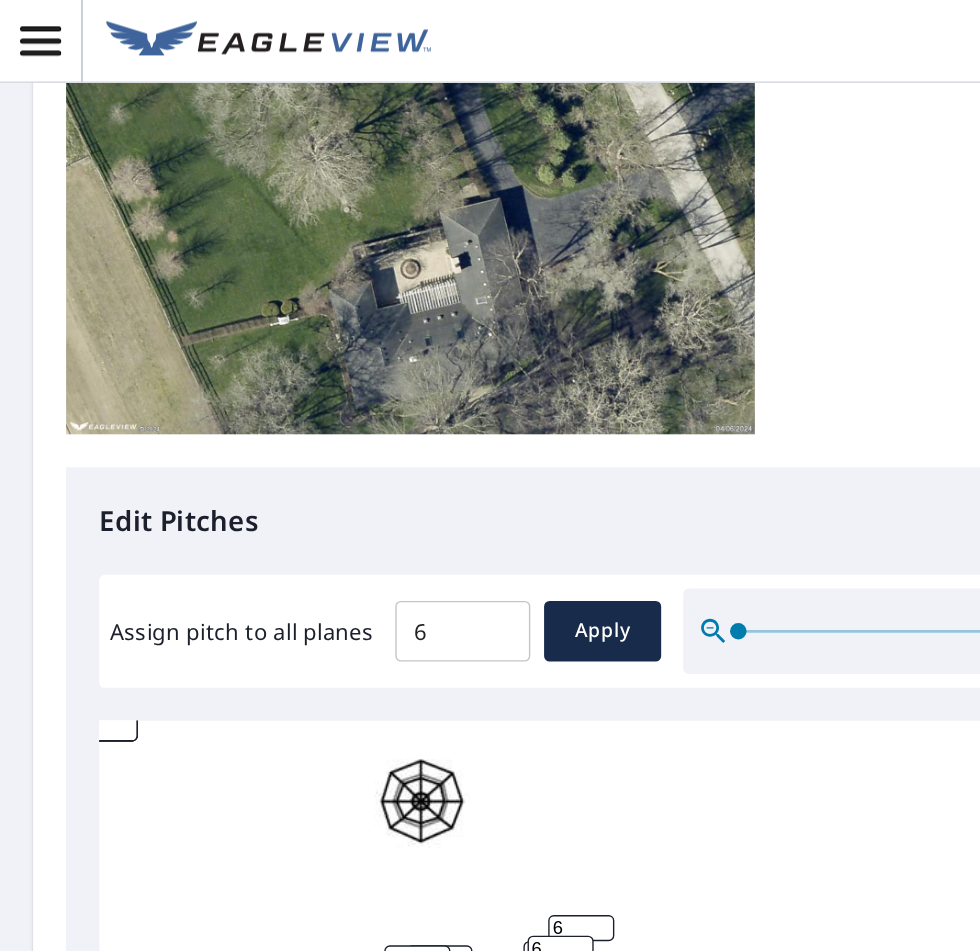 scroll, scrollTop: 4, scrollLeft: 0, axis: vertical 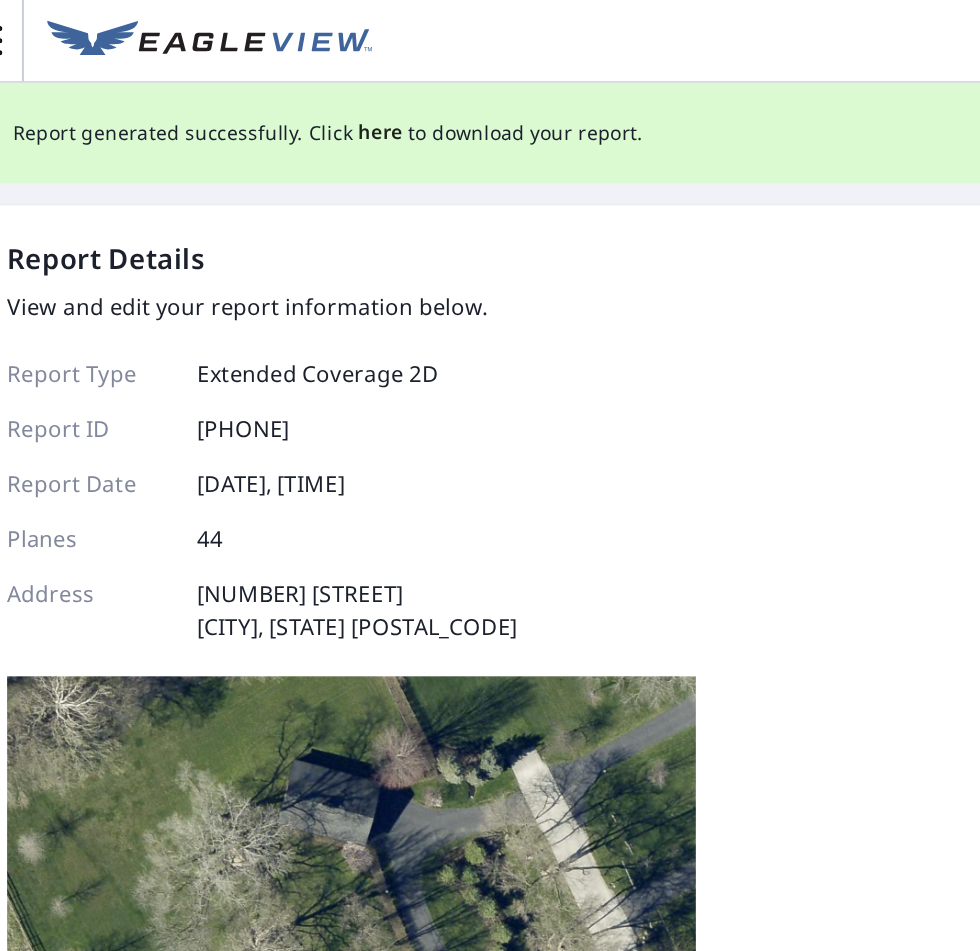 click on "here" at bounding box center (319, 96) 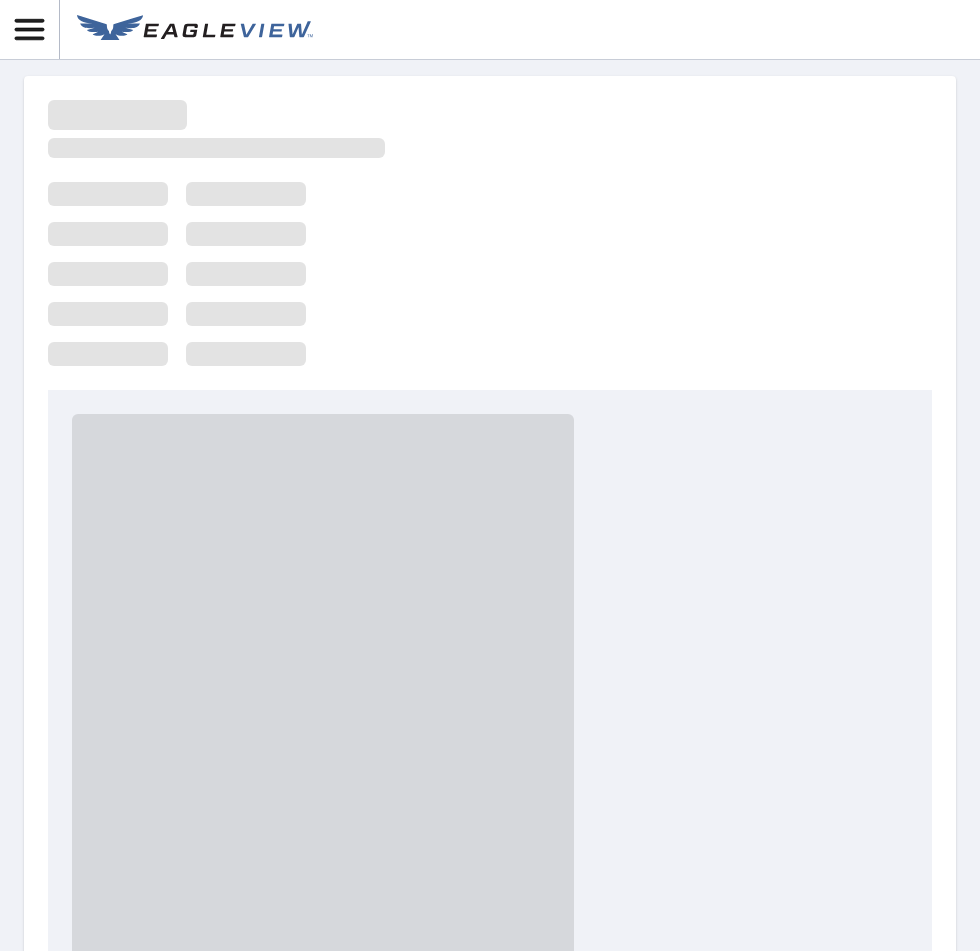 scroll, scrollTop: 0, scrollLeft: 0, axis: both 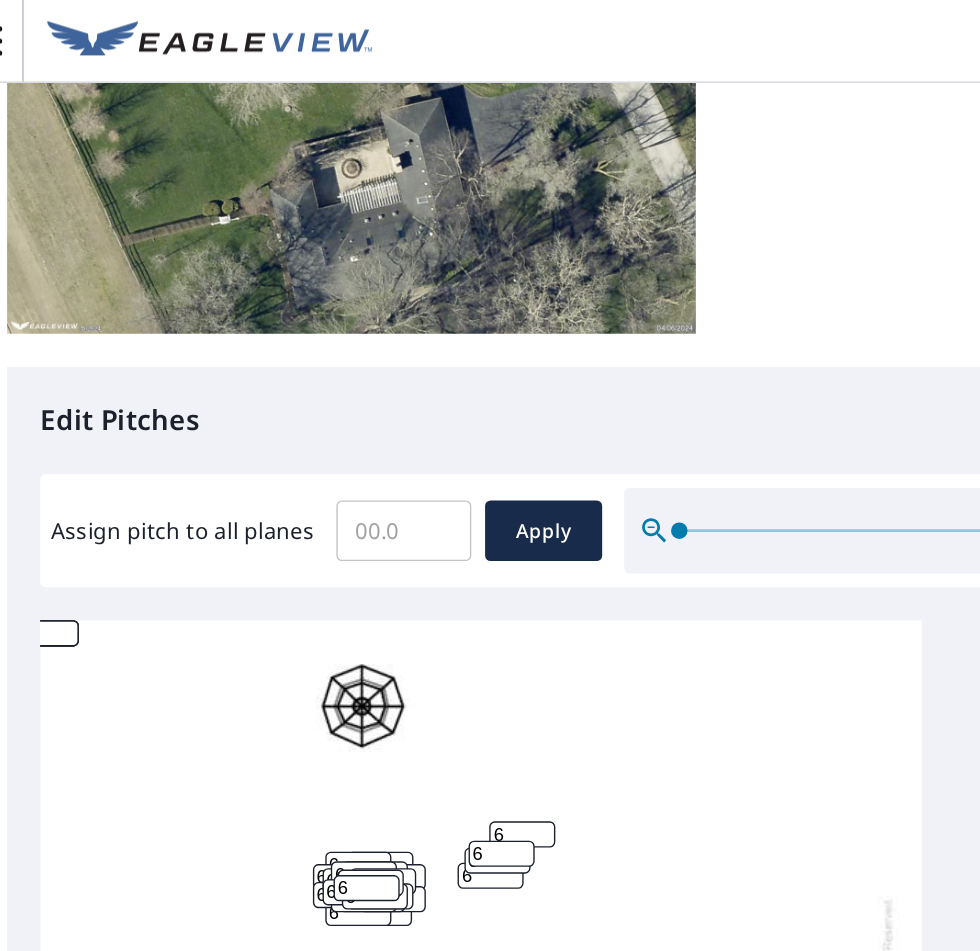 click on "4" at bounding box center [431, 902] 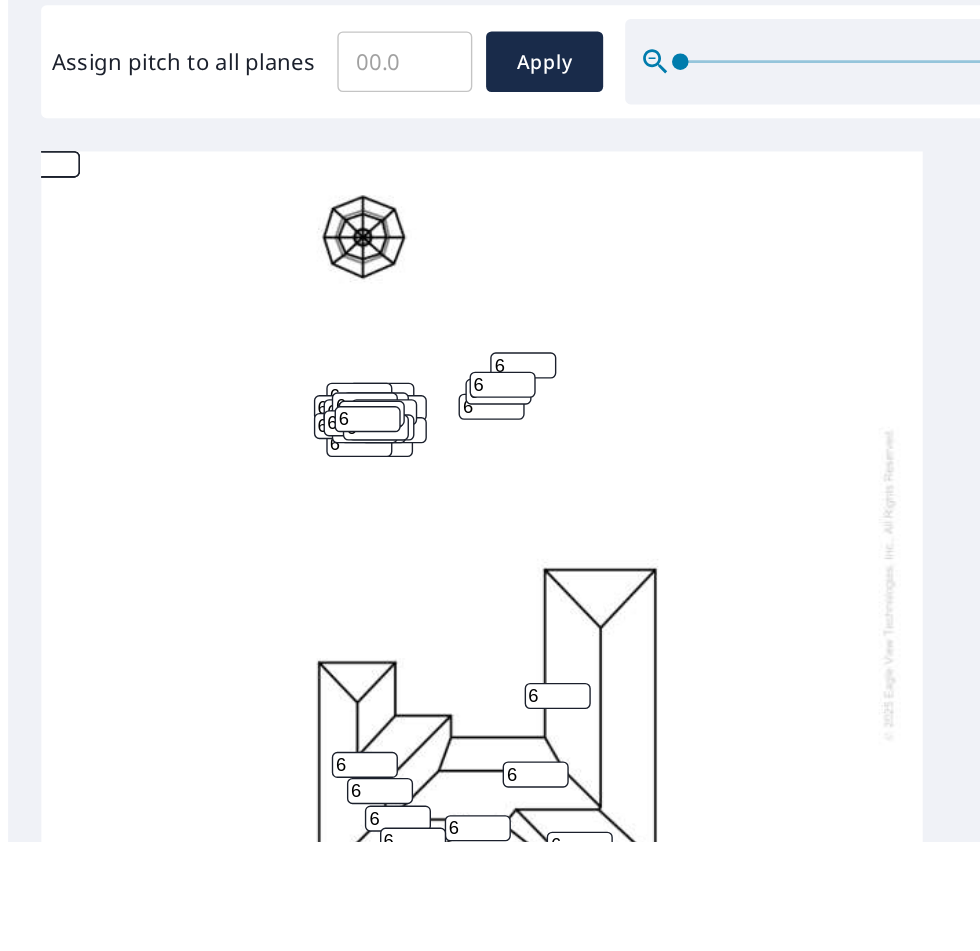 type on "6" 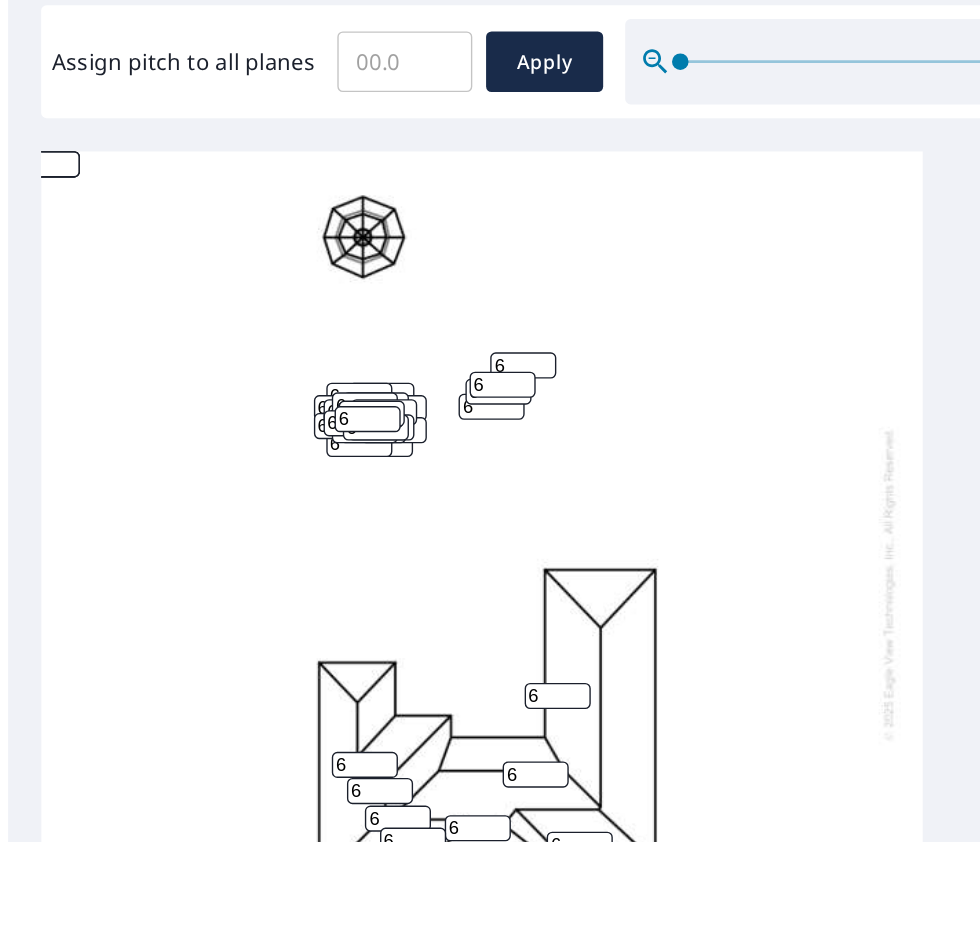 click on "6" at bounding box center (447, 845) 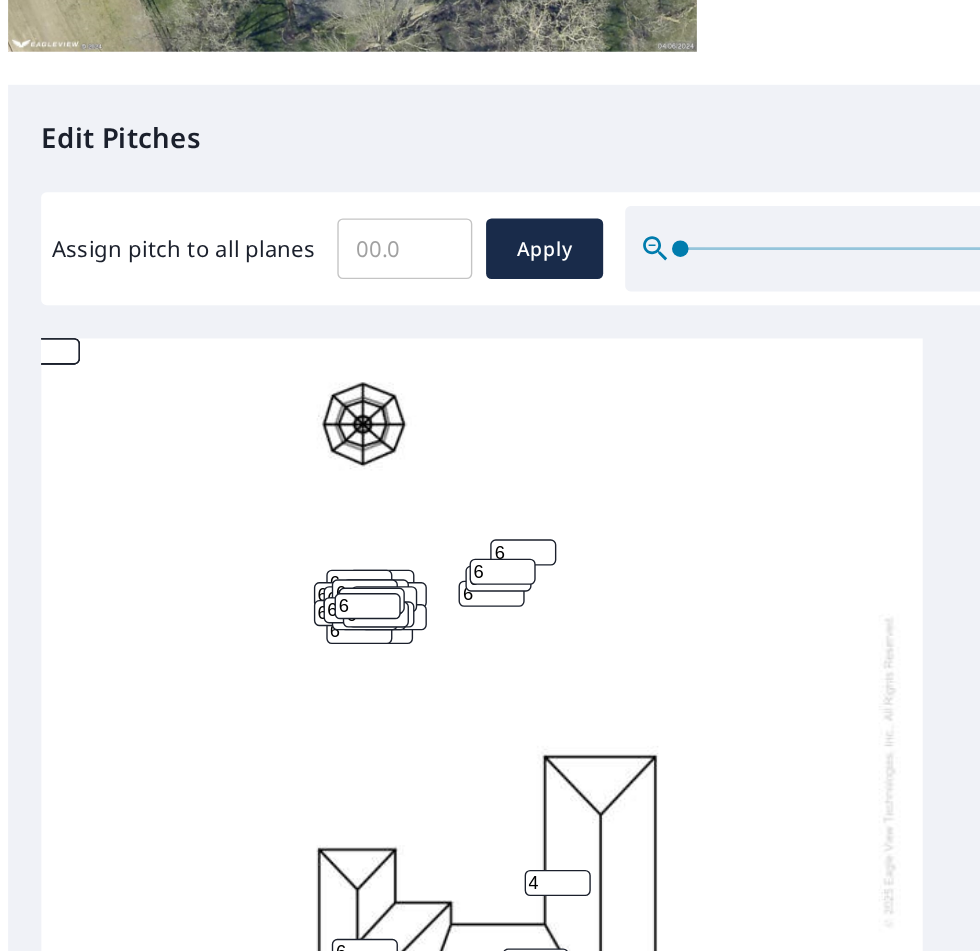 type on "4" 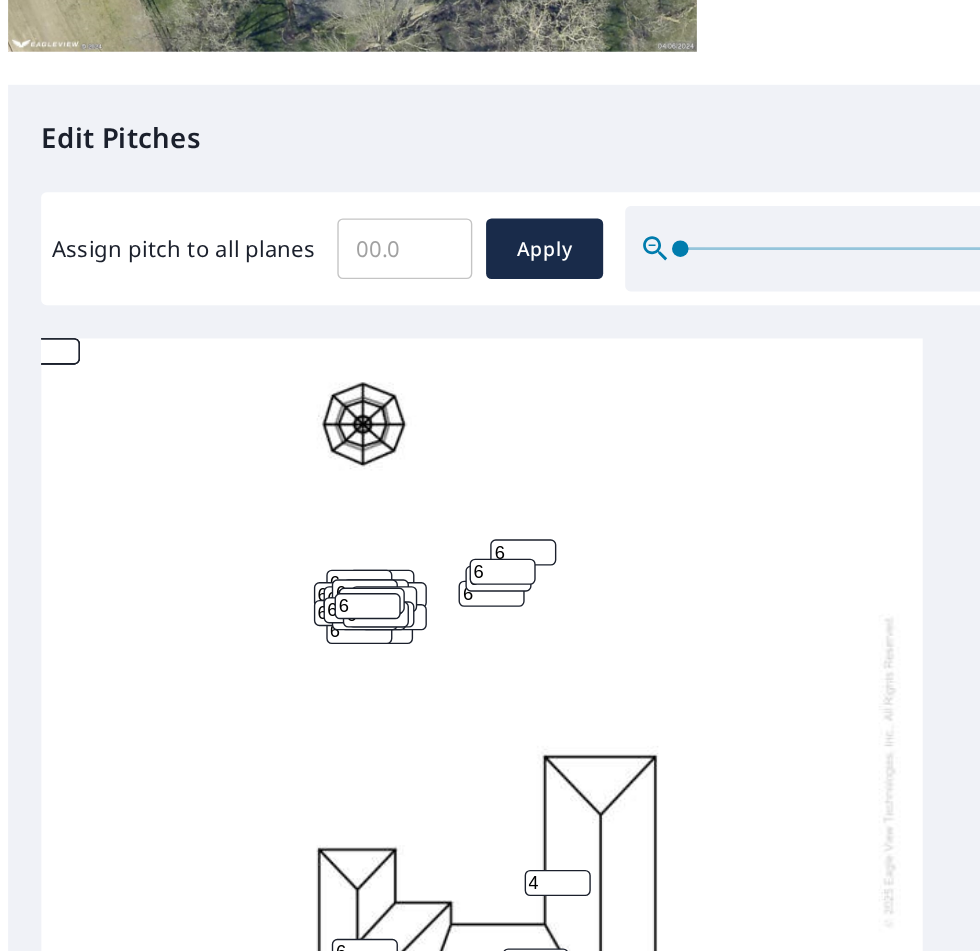 scroll, scrollTop: 576, scrollLeft: 0, axis: vertical 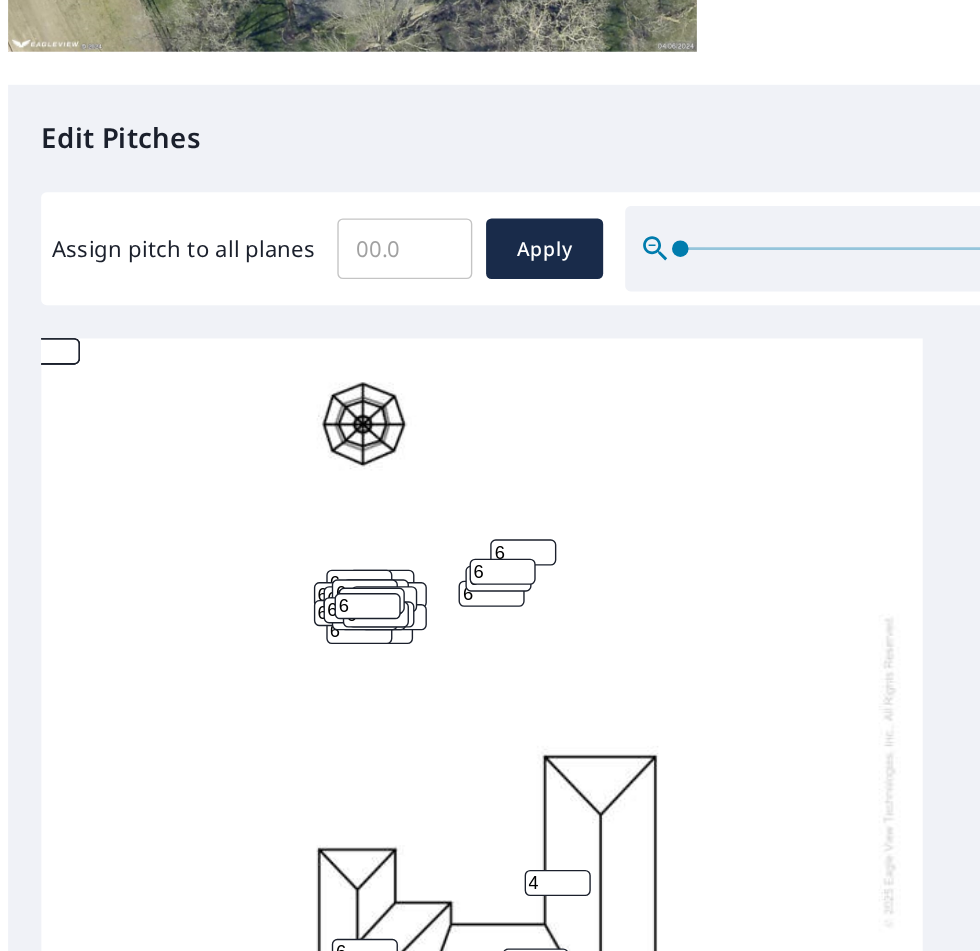 click on "6 6 6 6 6 6 6 6 6 6 4 6 6 6 6 6 6 6 6 6 6 6 6 6 6 6 6 6 6 6 6 6 6 6 6 6 6 6 6 6 6 6 6 6" at bounding box center [392, 764] 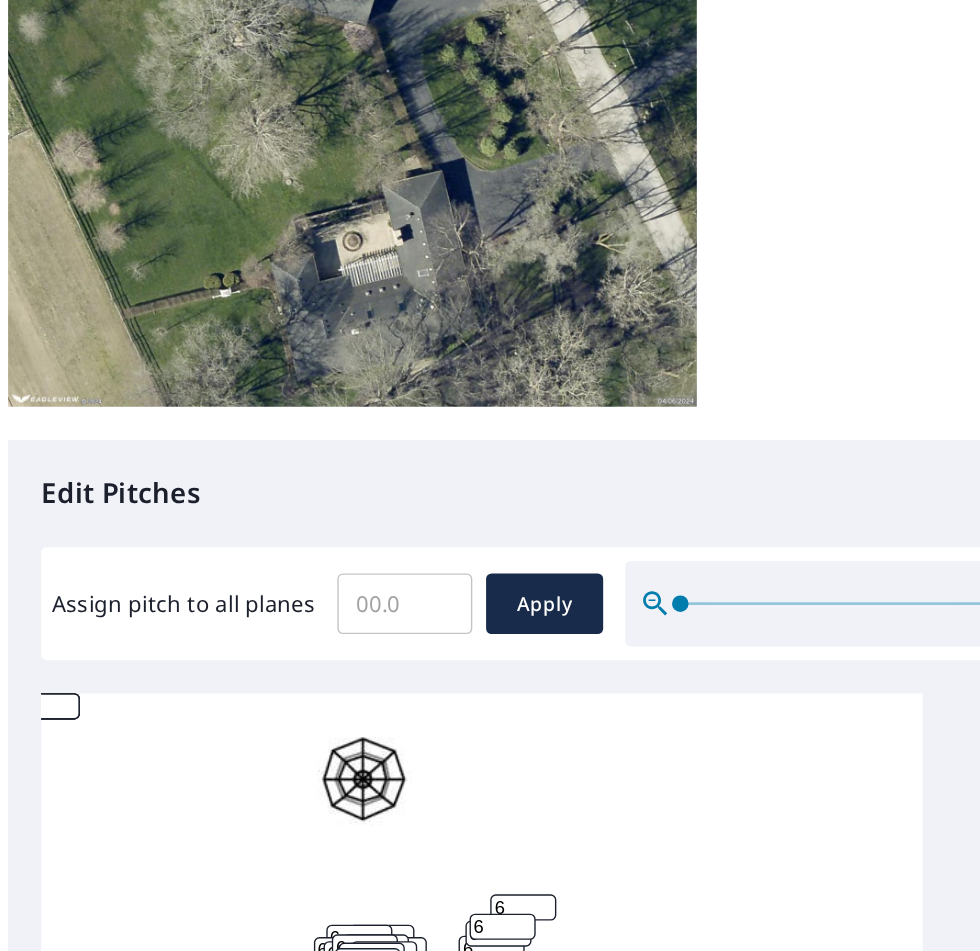 scroll, scrollTop: 315, scrollLeft: 0, axis: vertical 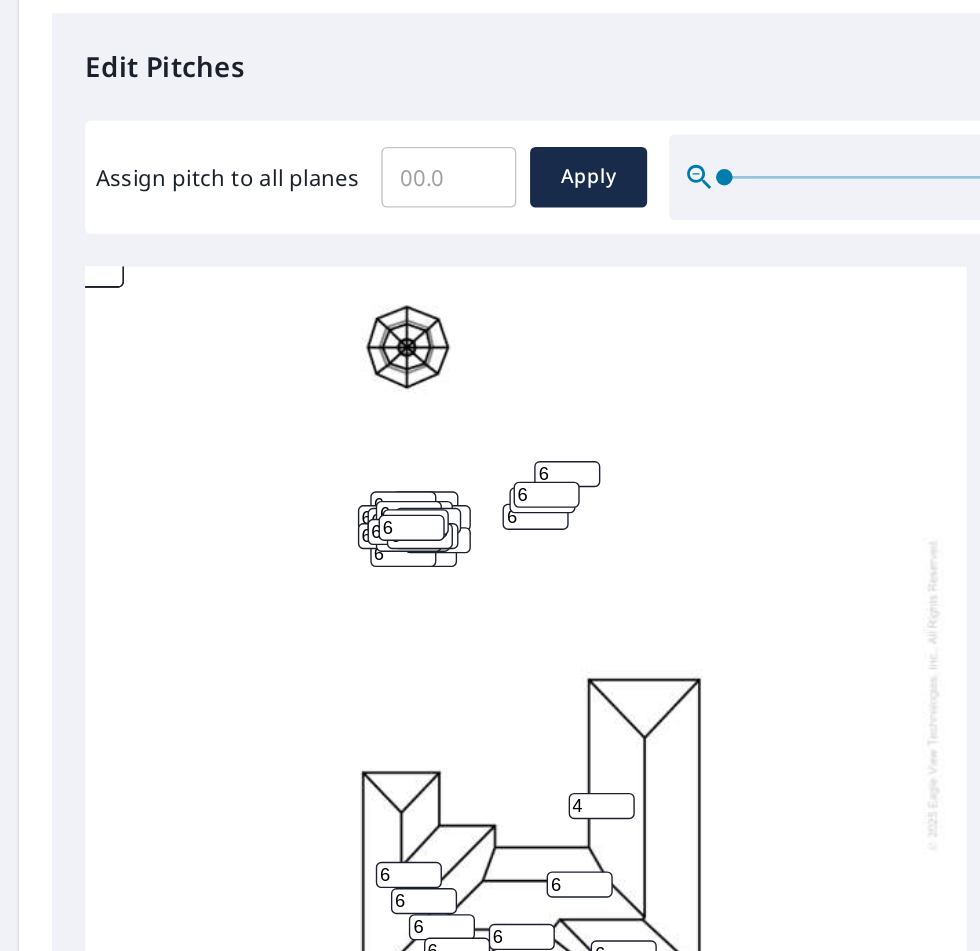 click on "Save report" at bounding box center [105, 1220] 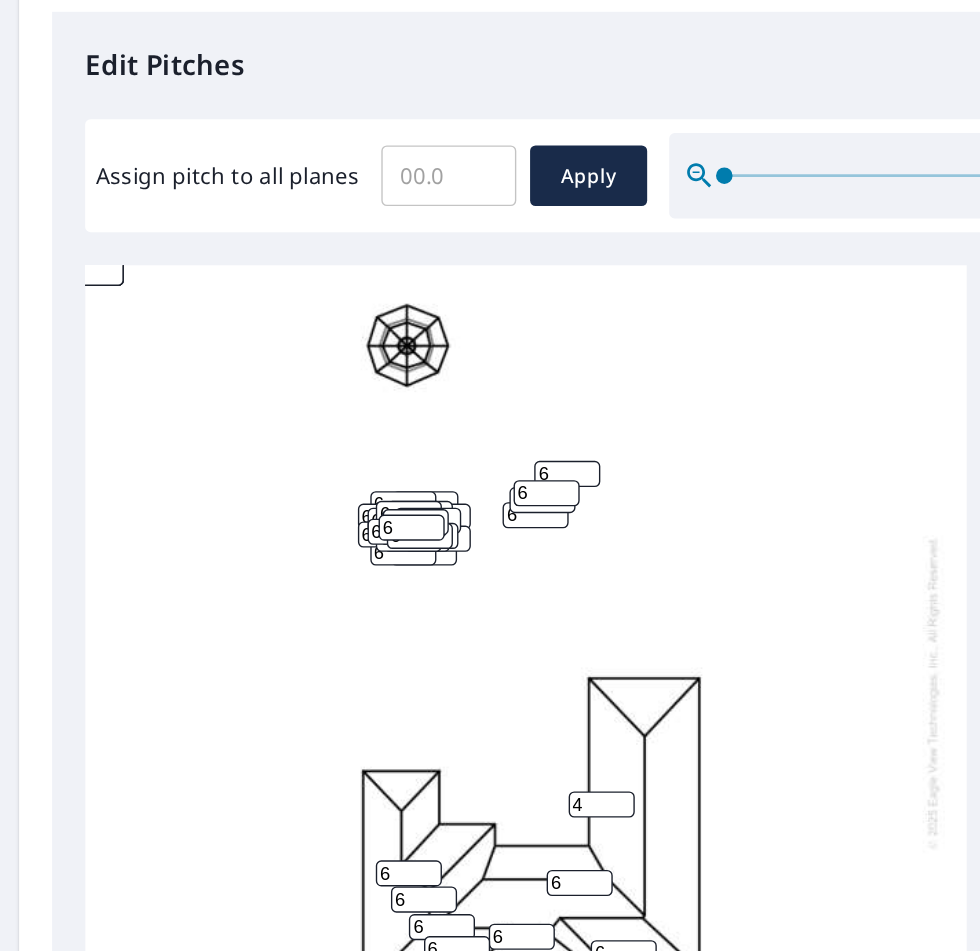 scroll, scrollTop: 0, scrollLeft: 0, axis: both 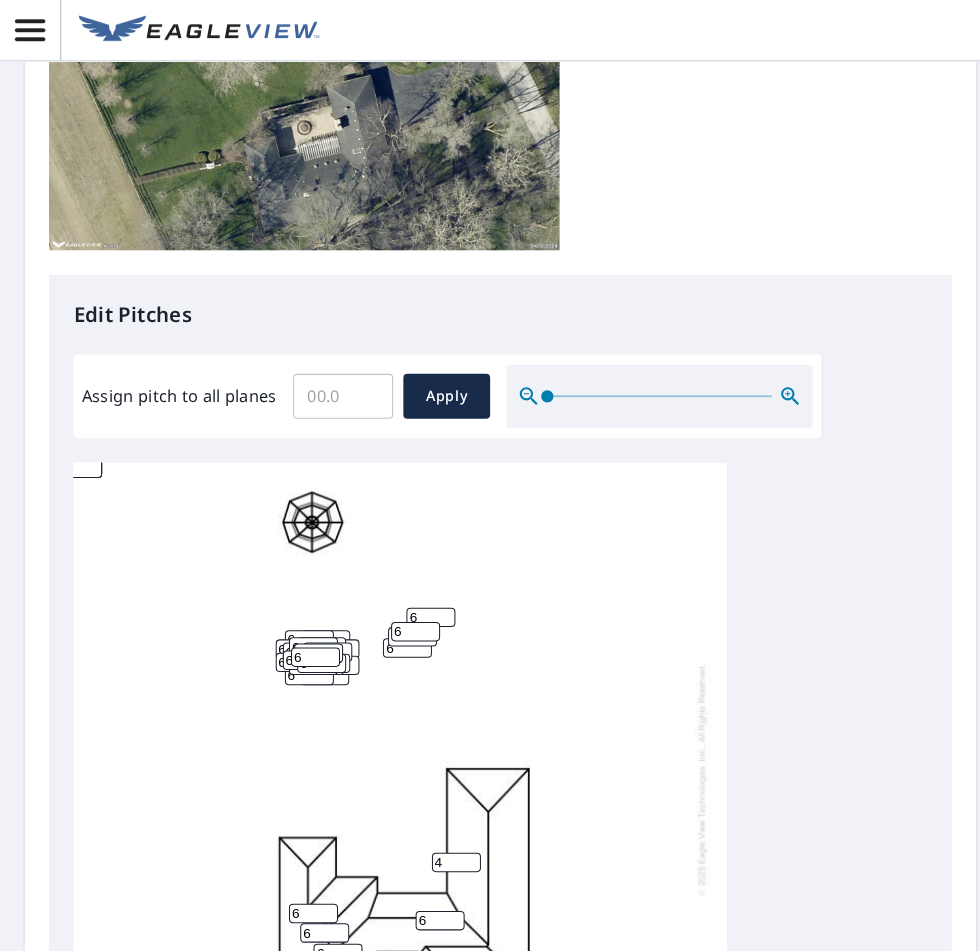 click on "Edit Pitches Assign pitch to all planes ​ Apply 6 6 6 6 6 6 6 6 6 6 4 6 6 6 6 6 6 6 6 6 6 6 6 6 6 6 6 6 6 6 6 6 6 6 6 6 6 6 6 6 6 6 6 6" at bounding box center (490, 687) 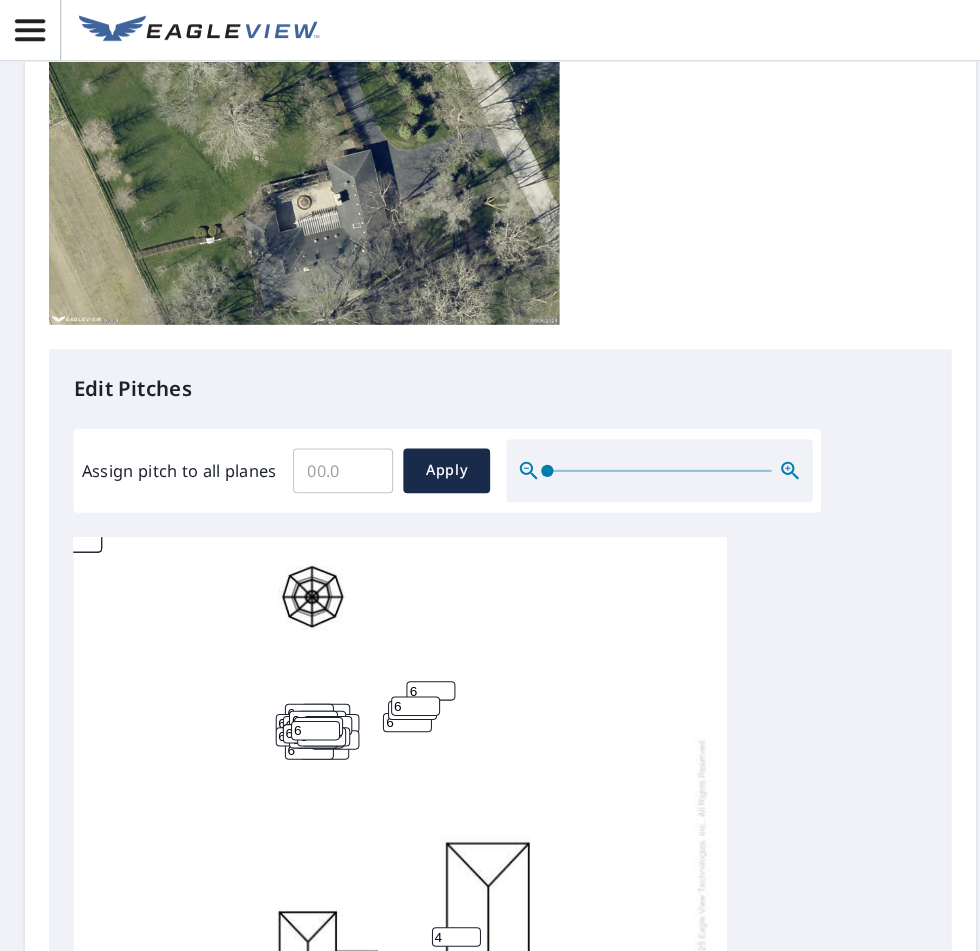 scroll, scrollTop: 4, scrollLeft: 0, axis: vertical 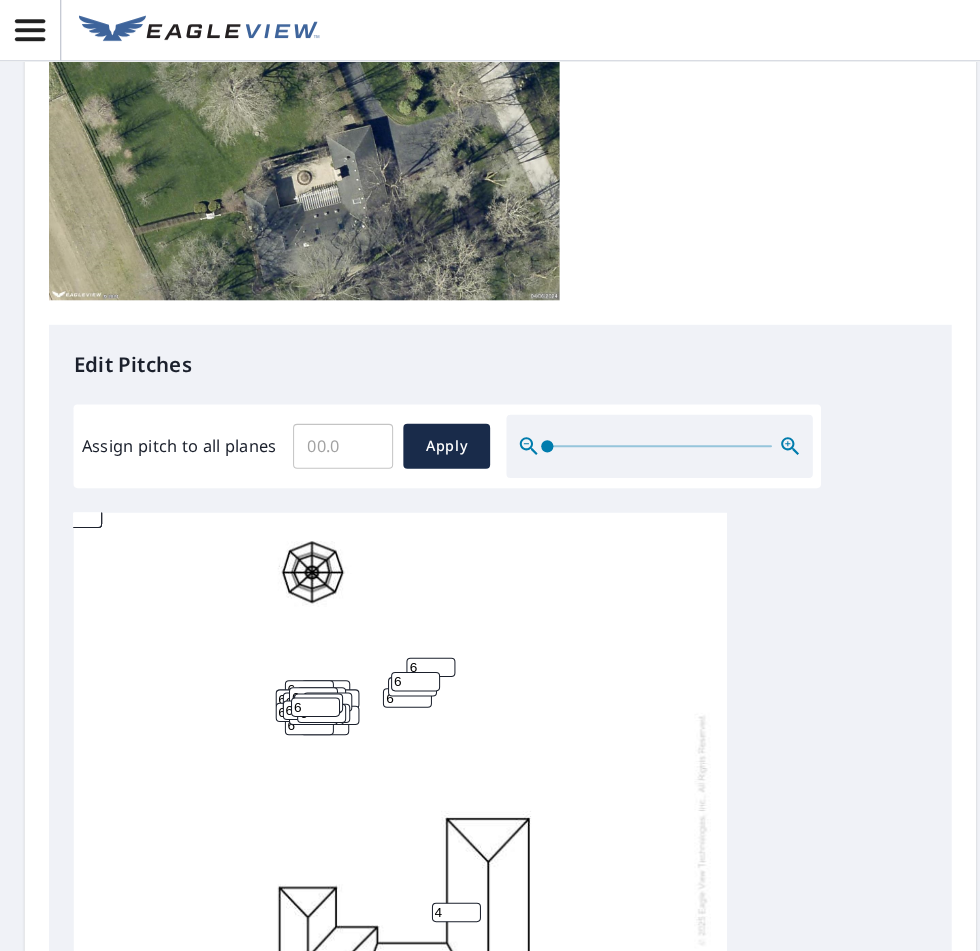 click on "4" at bounding box center [447, 893] 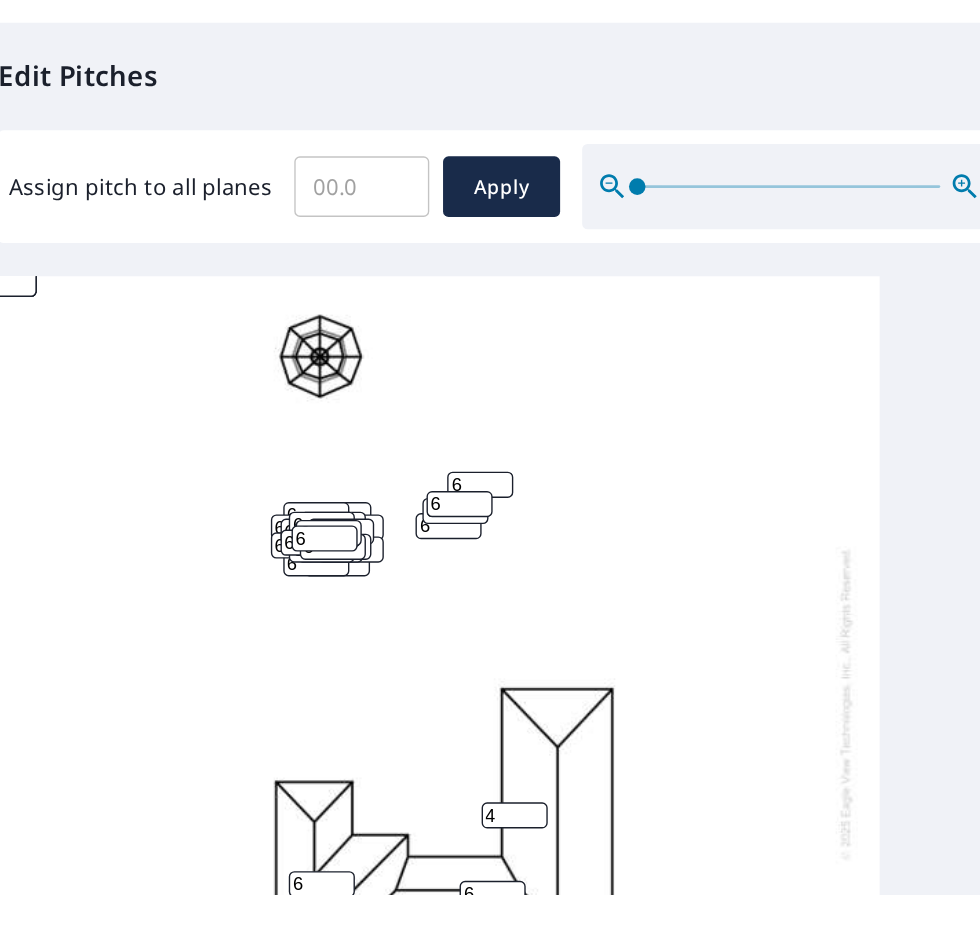 scroll, scrollTop: 56, scrollLeft: 0, axis: vertical 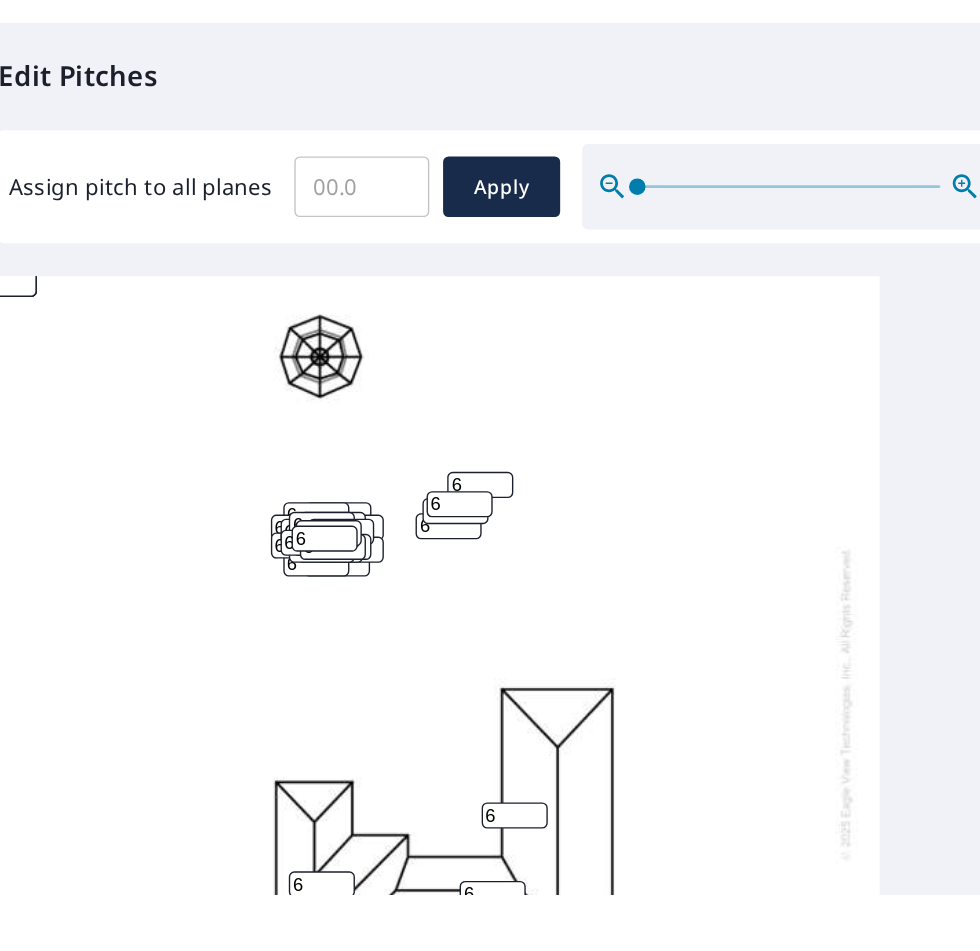 type on "6" 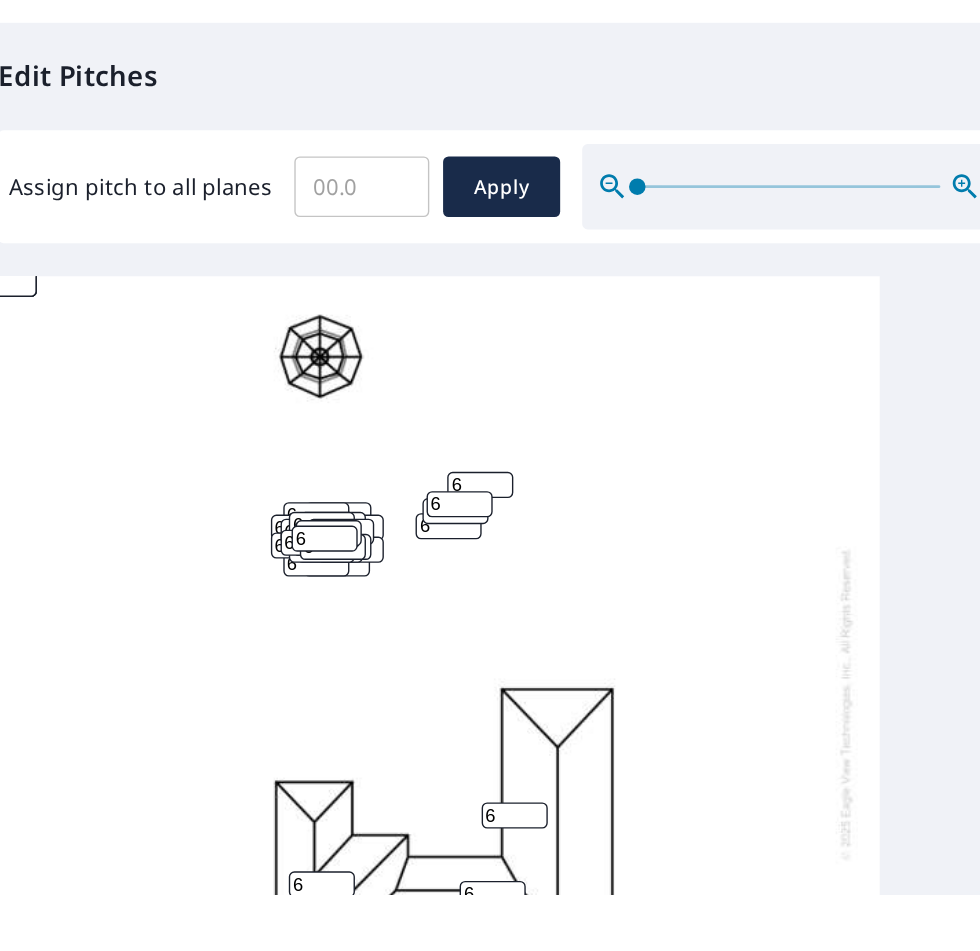 scroll, scrollTop: 56, scrollLeft: 0, axis: vertical 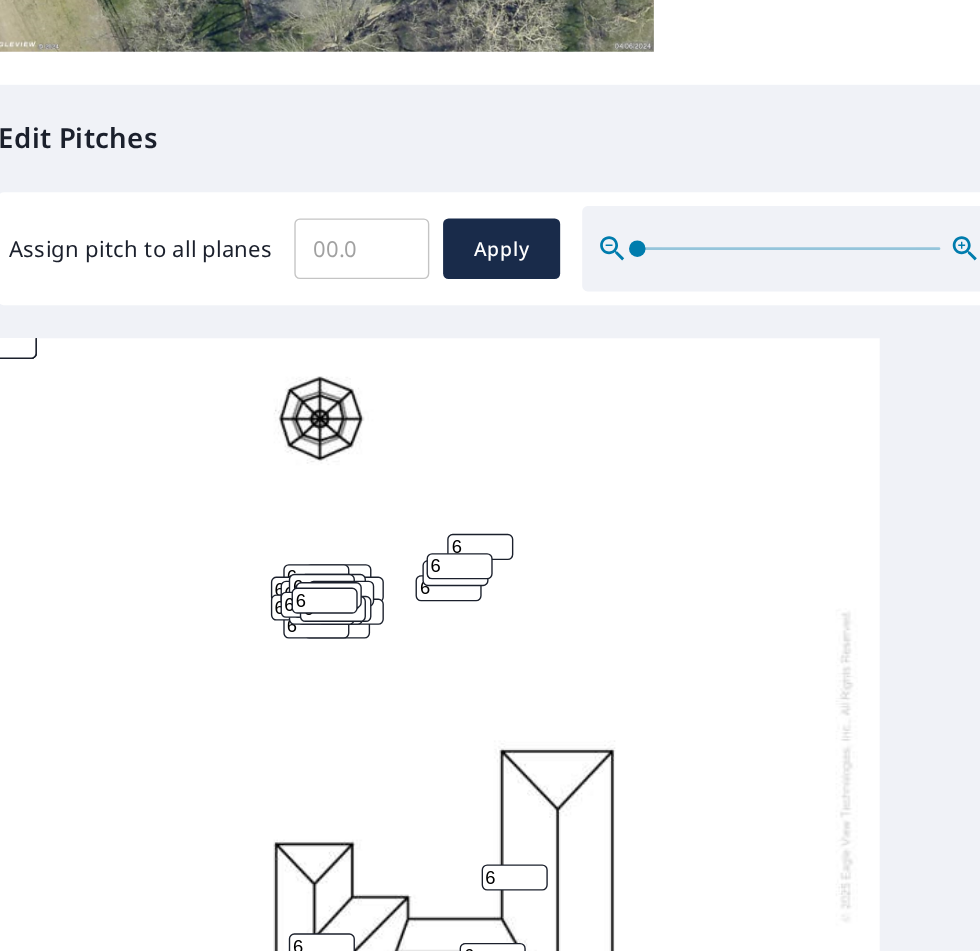 type on "4" 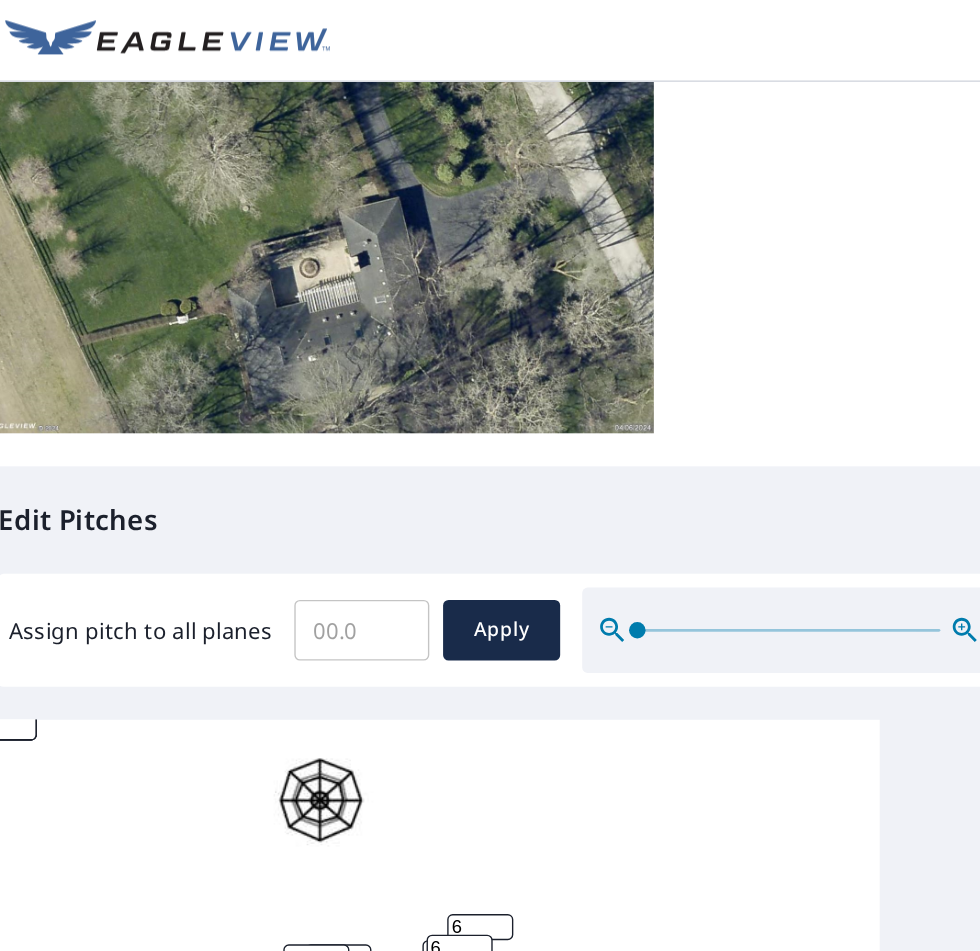 scroll, scrollTop: 0, scrollLeft: 0, axis: both 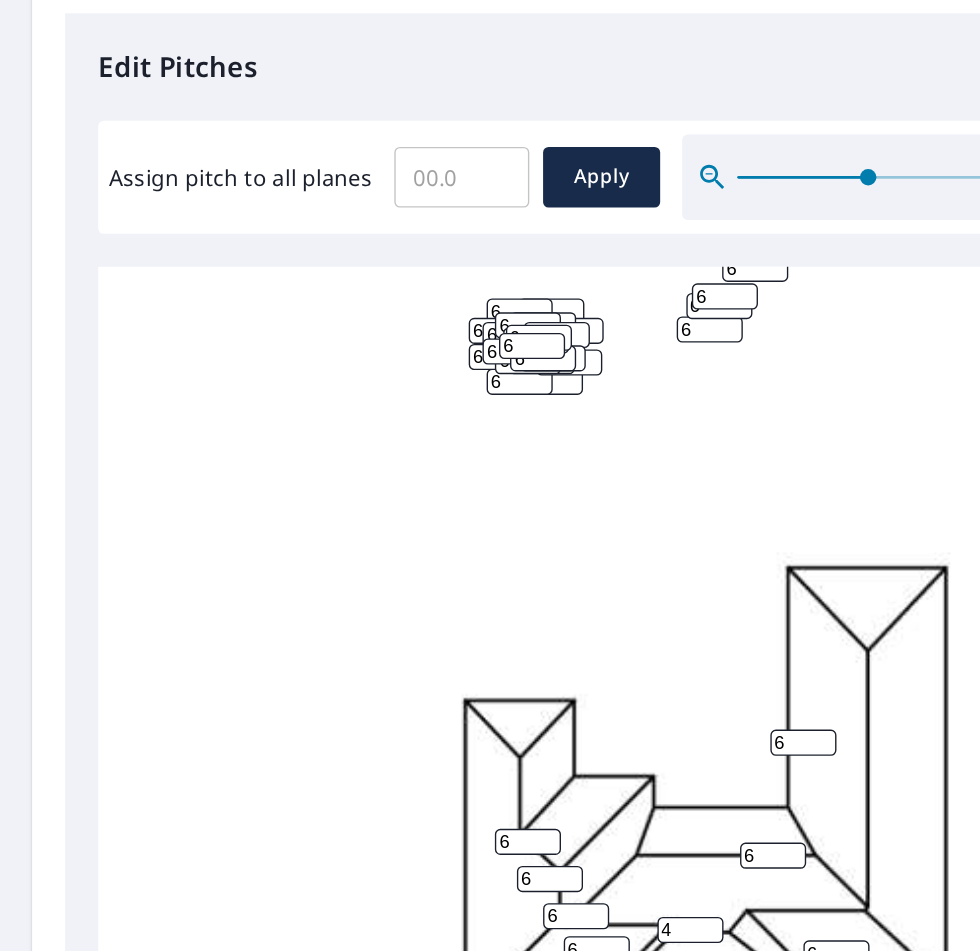 click on "Save report" at bounding box center [105, 1217] 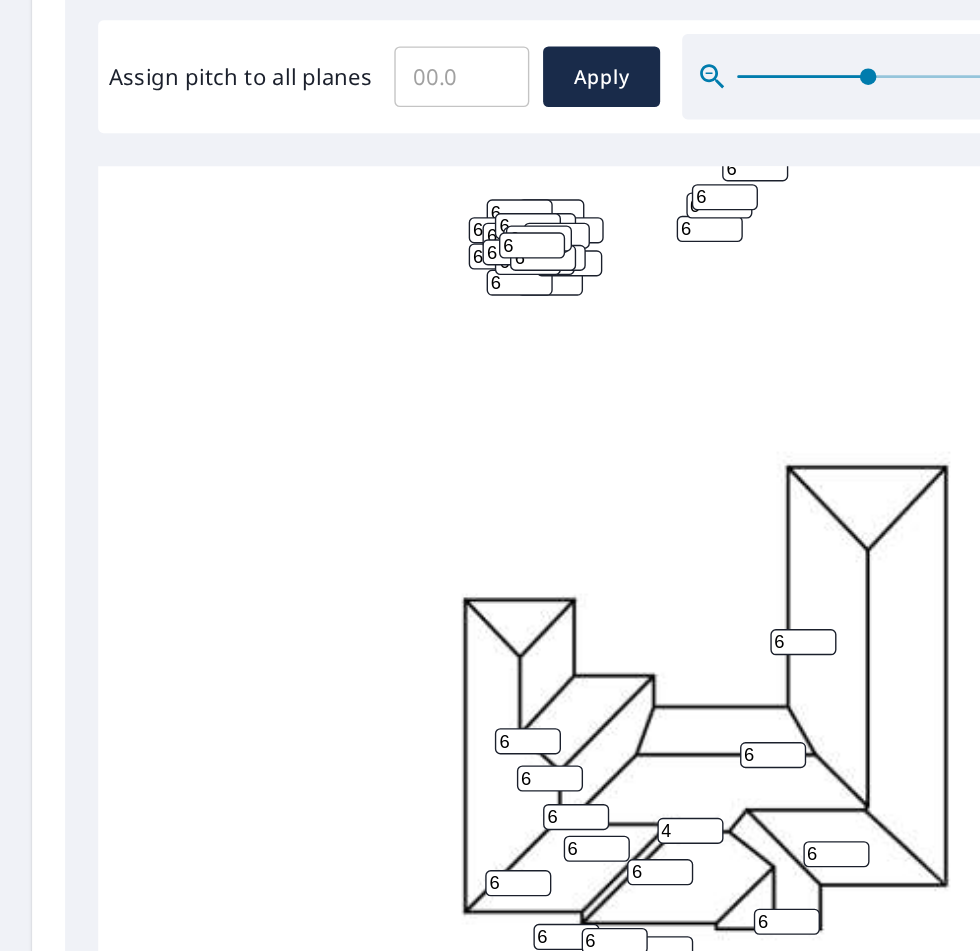scroll, scrollTop: 576, scrollLeft: 0, axis: vertical 